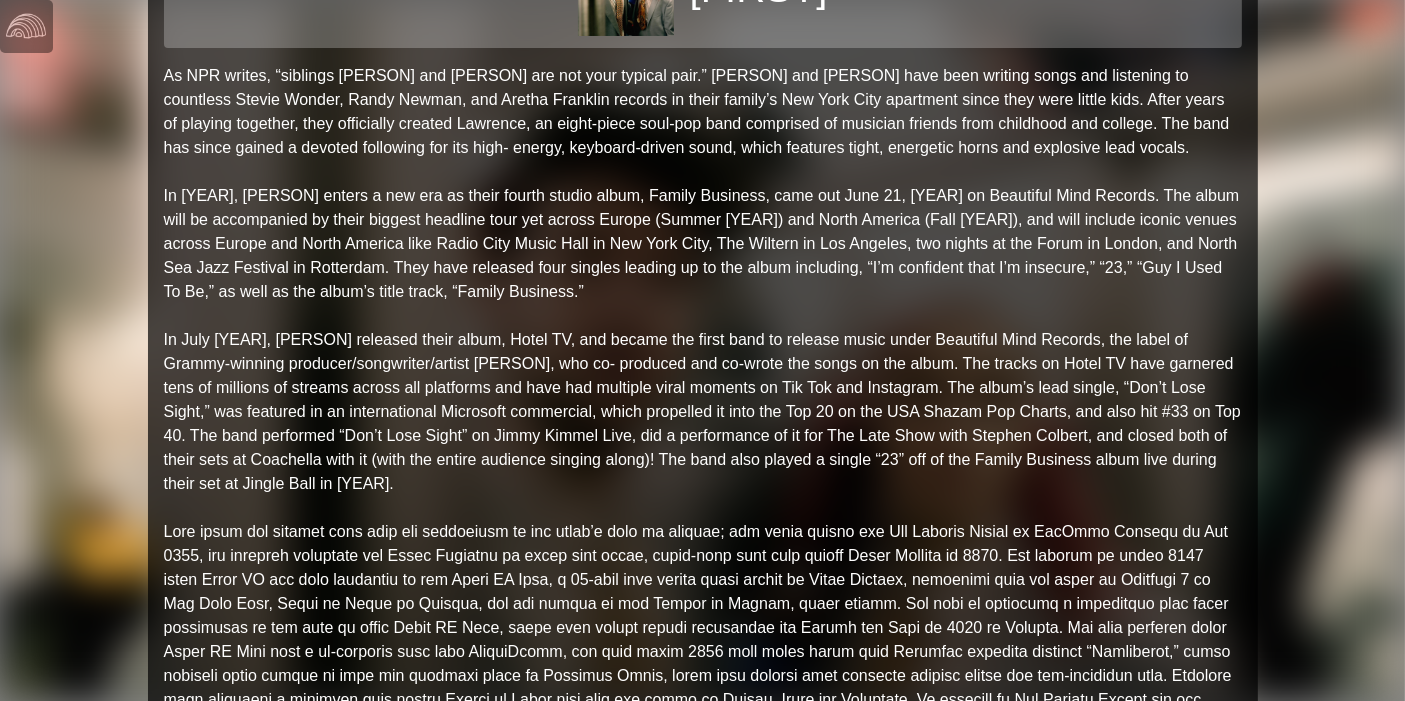 scroll, scrollTop: 0, scrollLeft: 0, axis: both 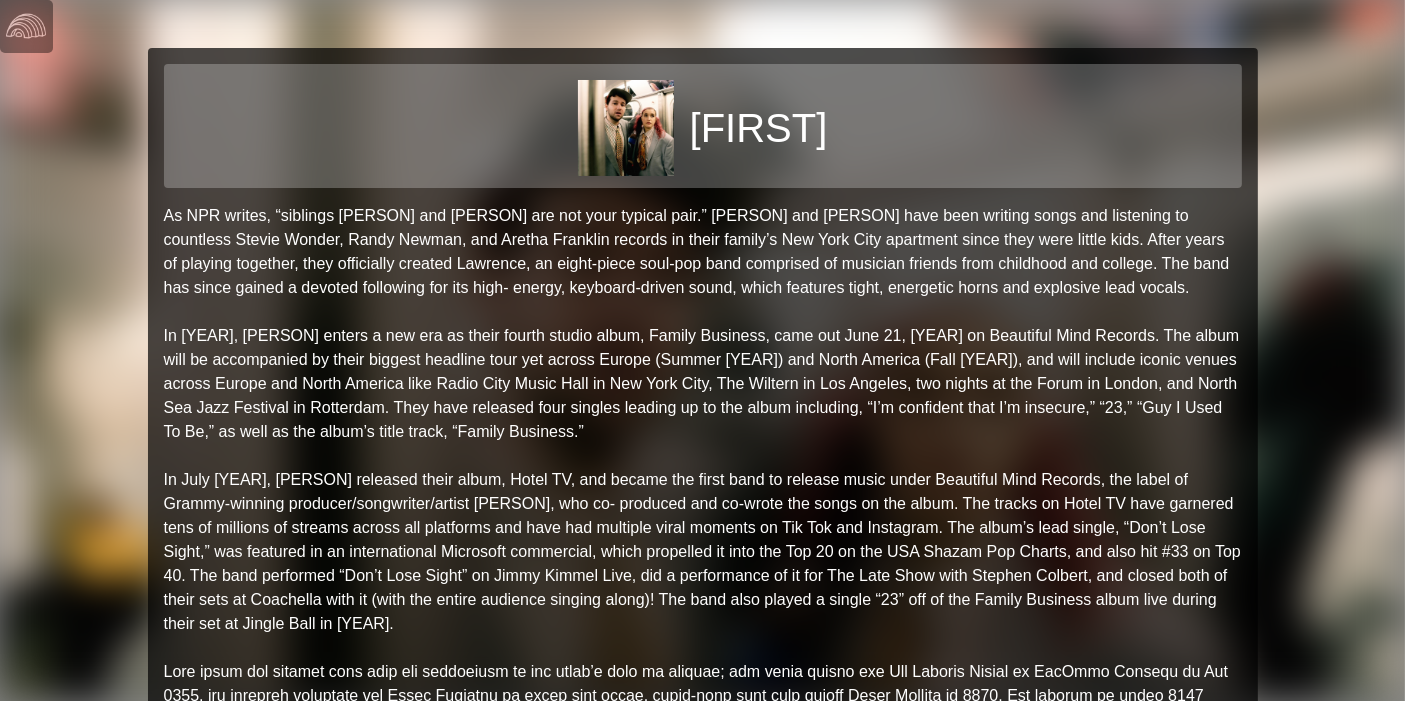 click at bounding box center [26, 26] 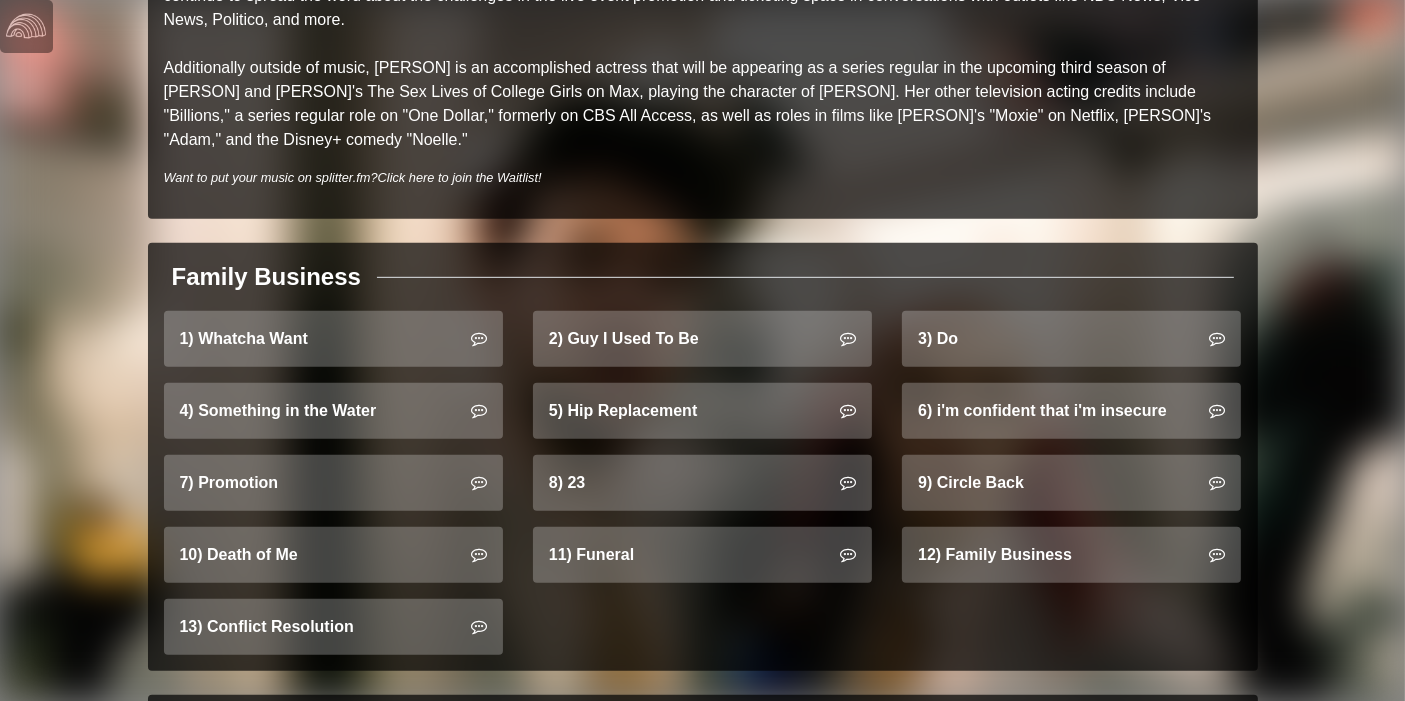scroll, scrollTop: 1037, scrollLeft: 0, axis: vertical 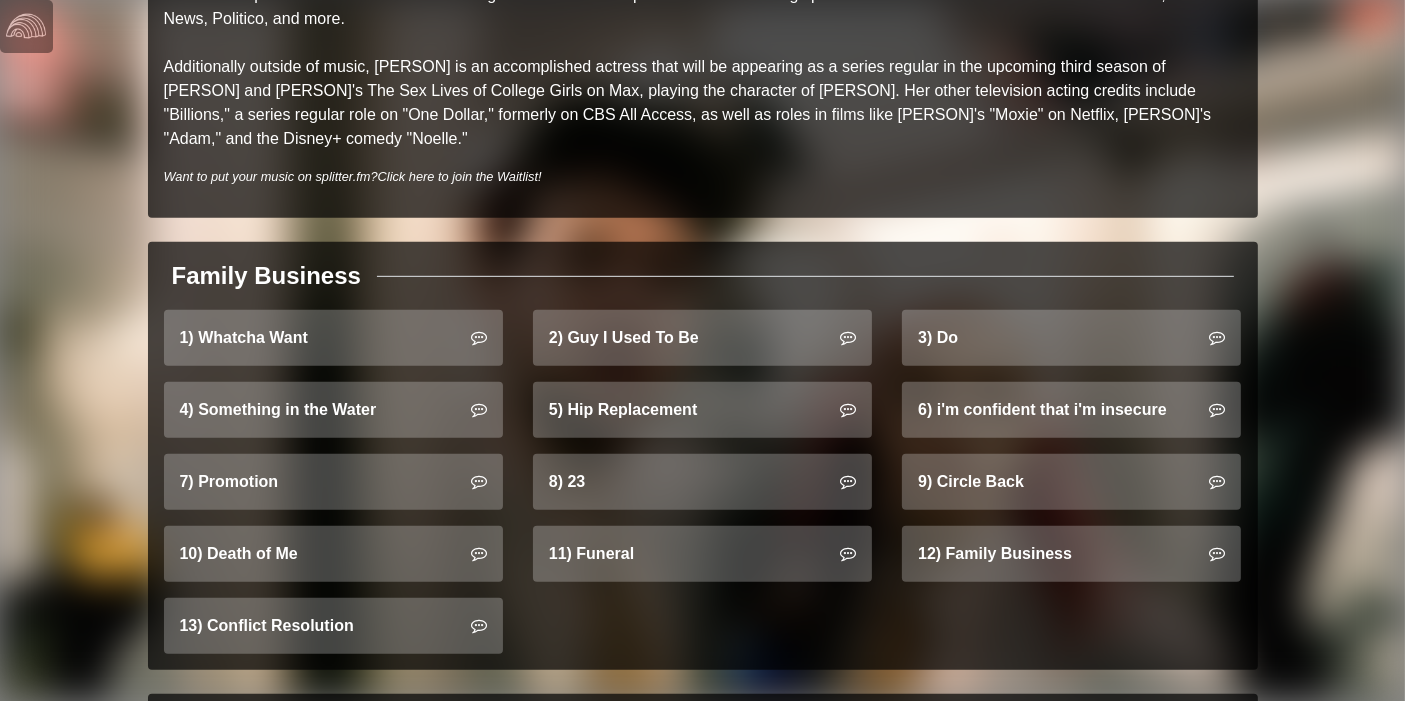 click on "1) Whatcha Want" at bounding box center (333, 338) 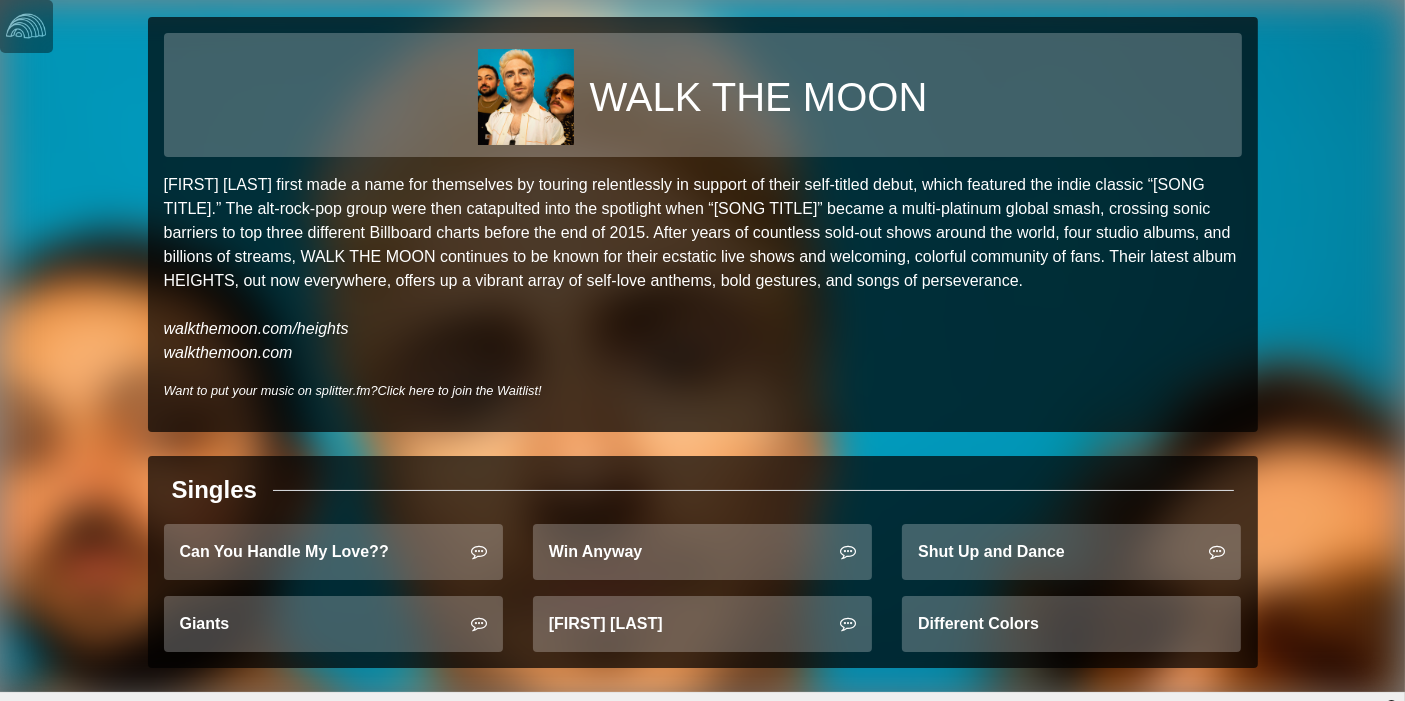 scroll, scrollTop: 48, scrollLeft: 0, axis: vertical 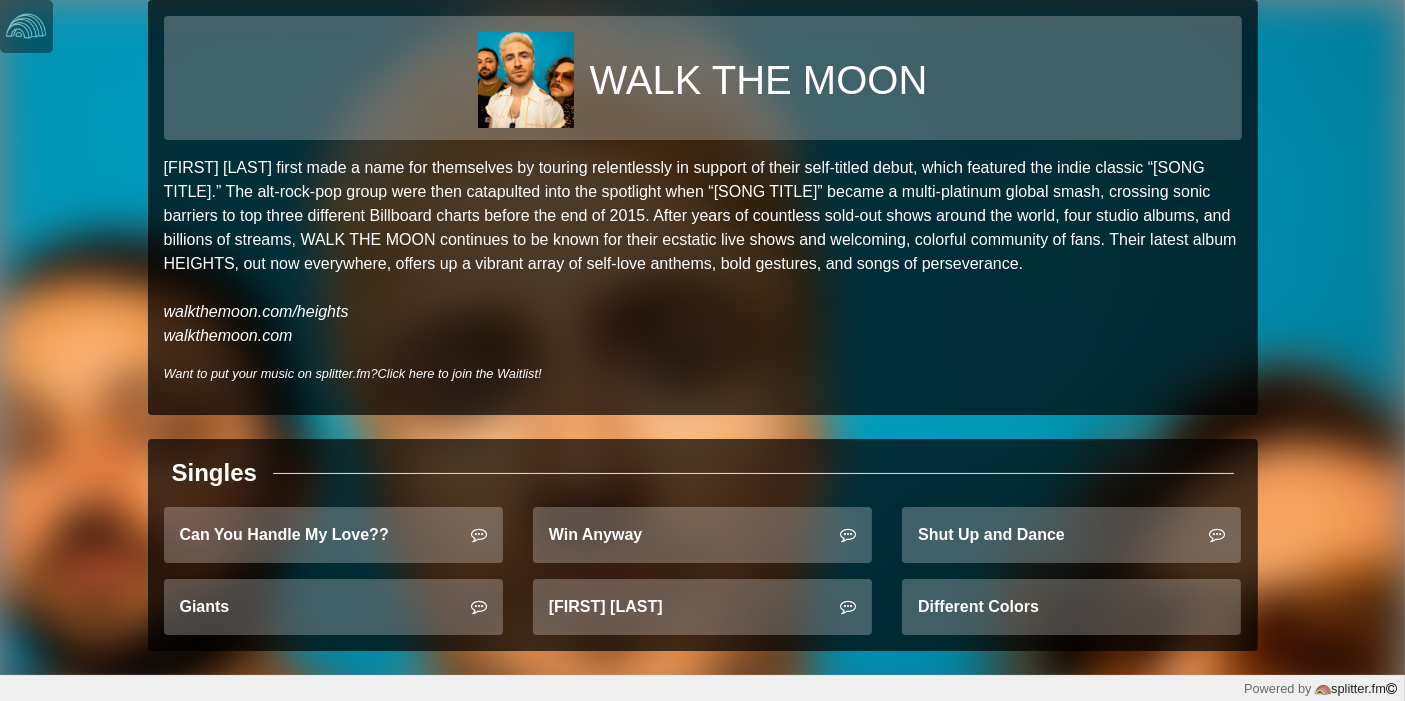click on "Giants" at bounding box center [333, 607] 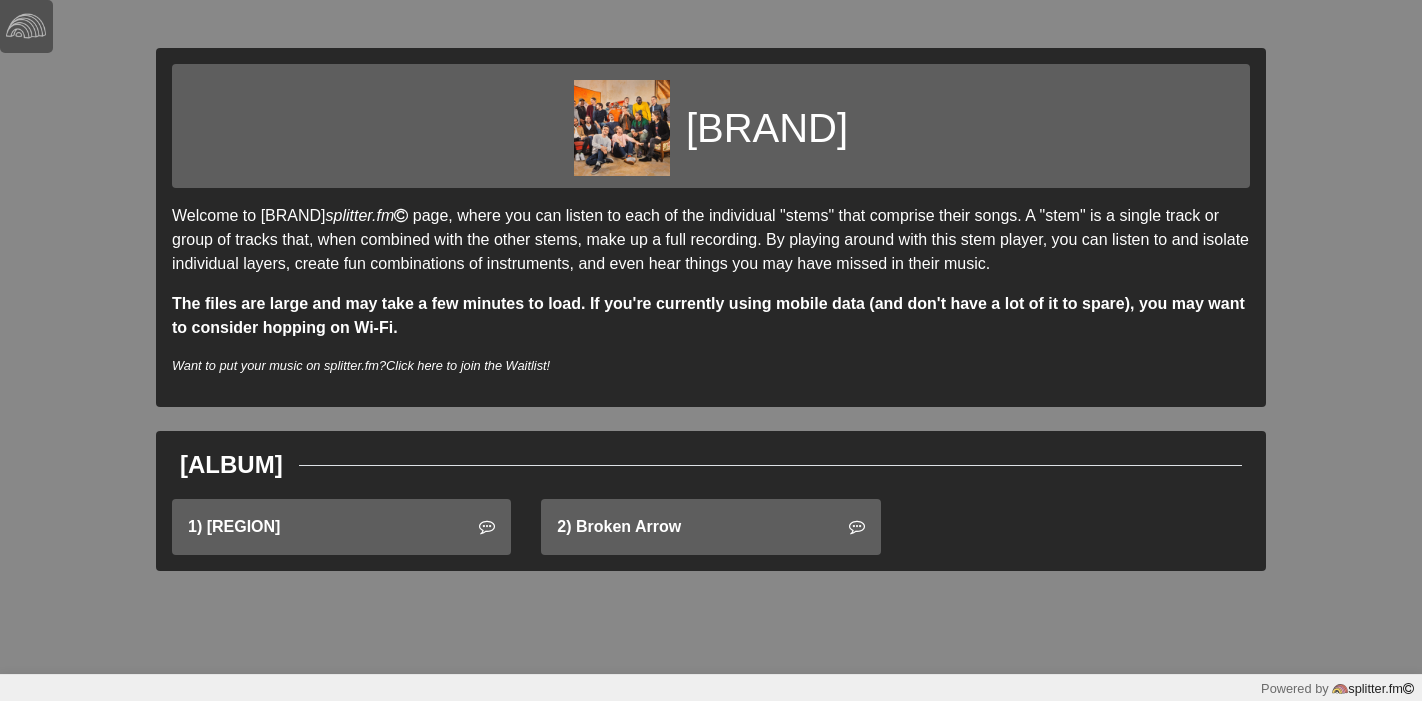 scroll, scrollTop: 0, scrollLeft: 0, axis: both 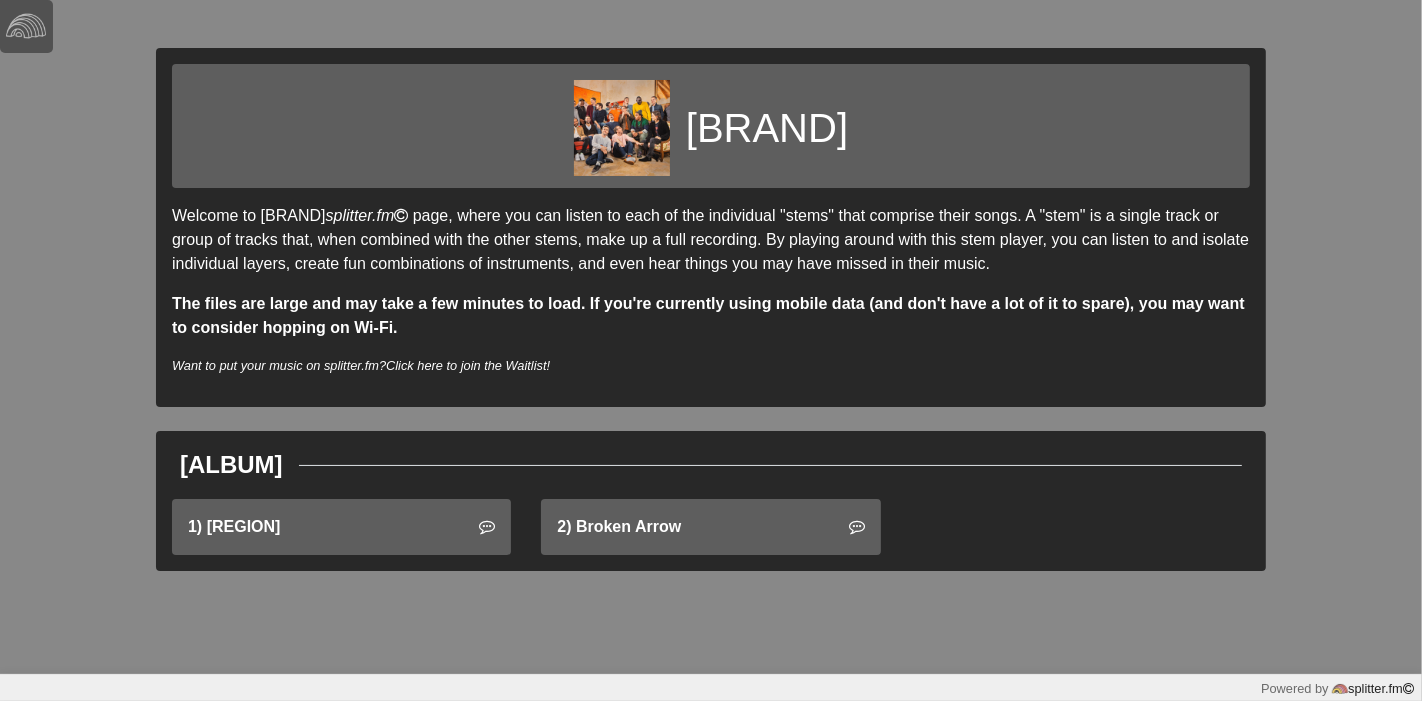 click on "1) East Bay" at bounding box center [341, 527] 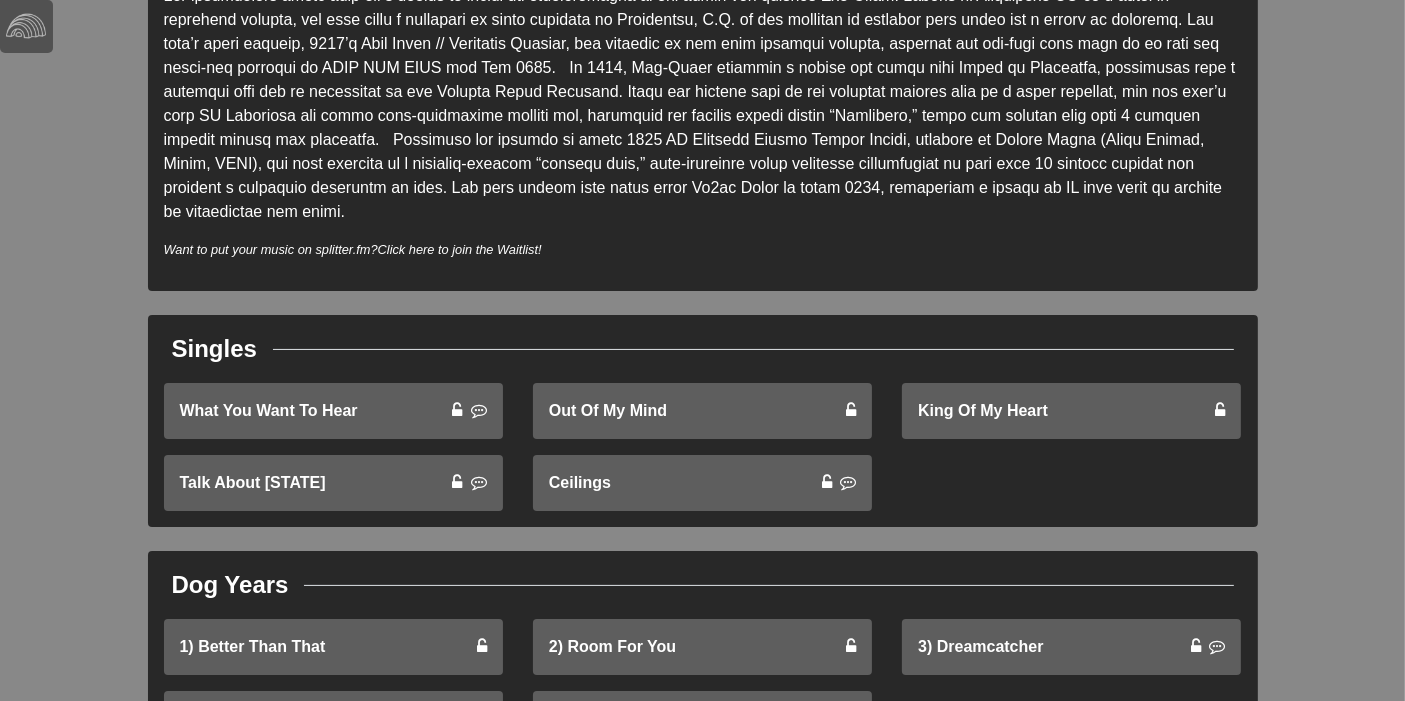 scroll, scrollTop: 296, scrollLeft: 0, axis: vertical 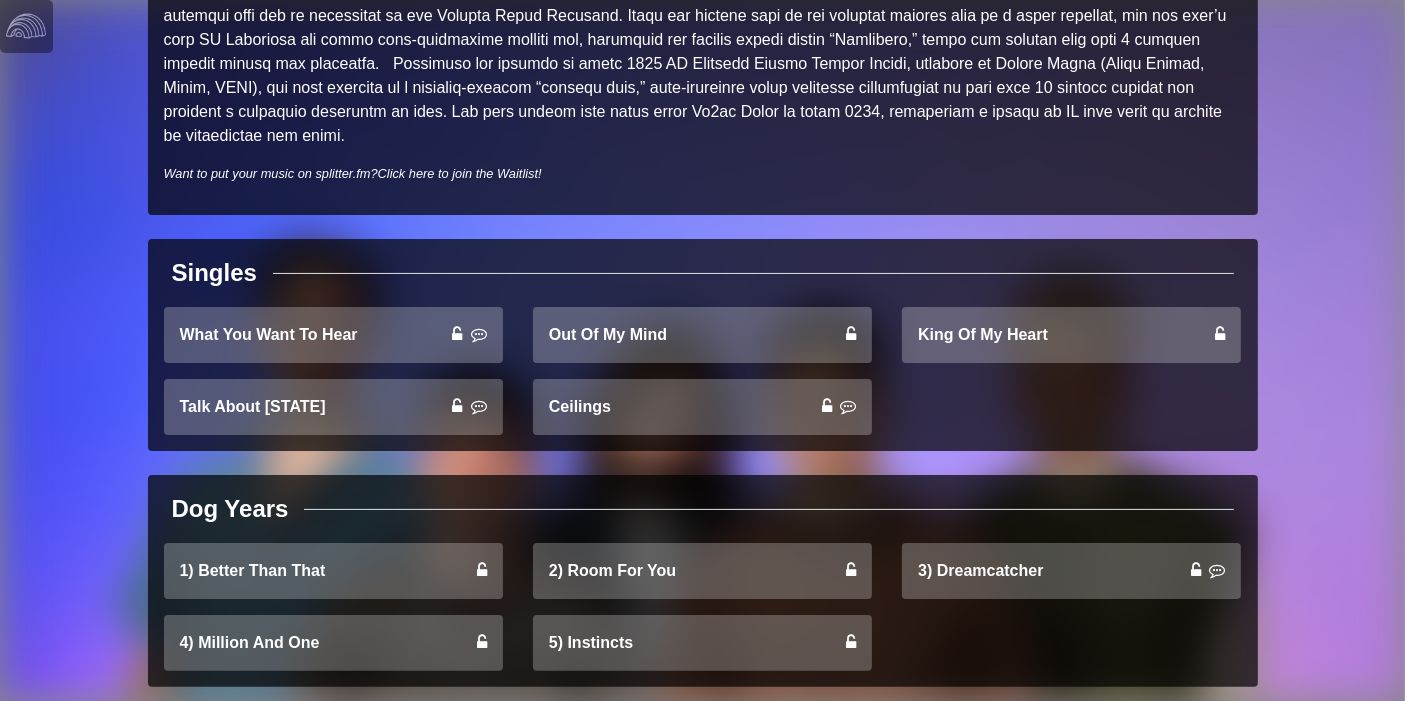 click on "Out Of My Mind" at bounding box center (333, 335) 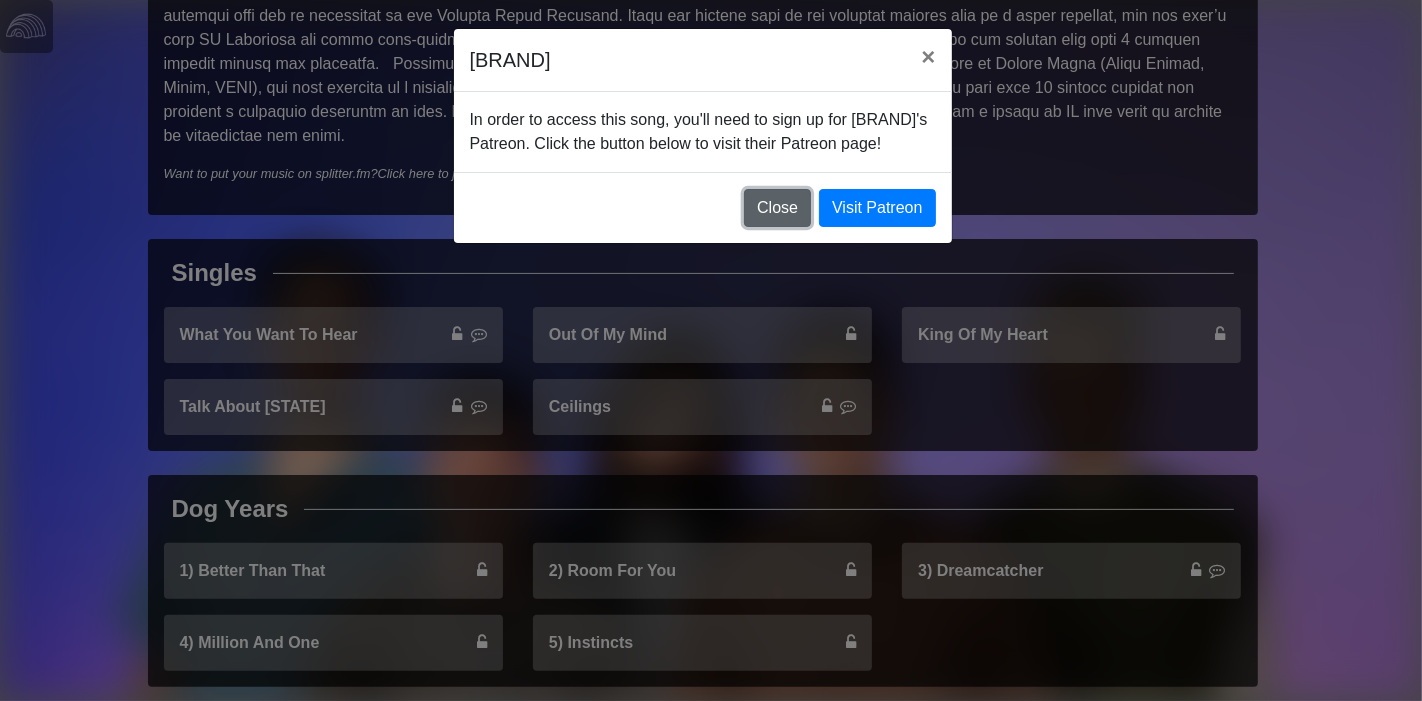click on "Close" at bounding box center (777, 208) 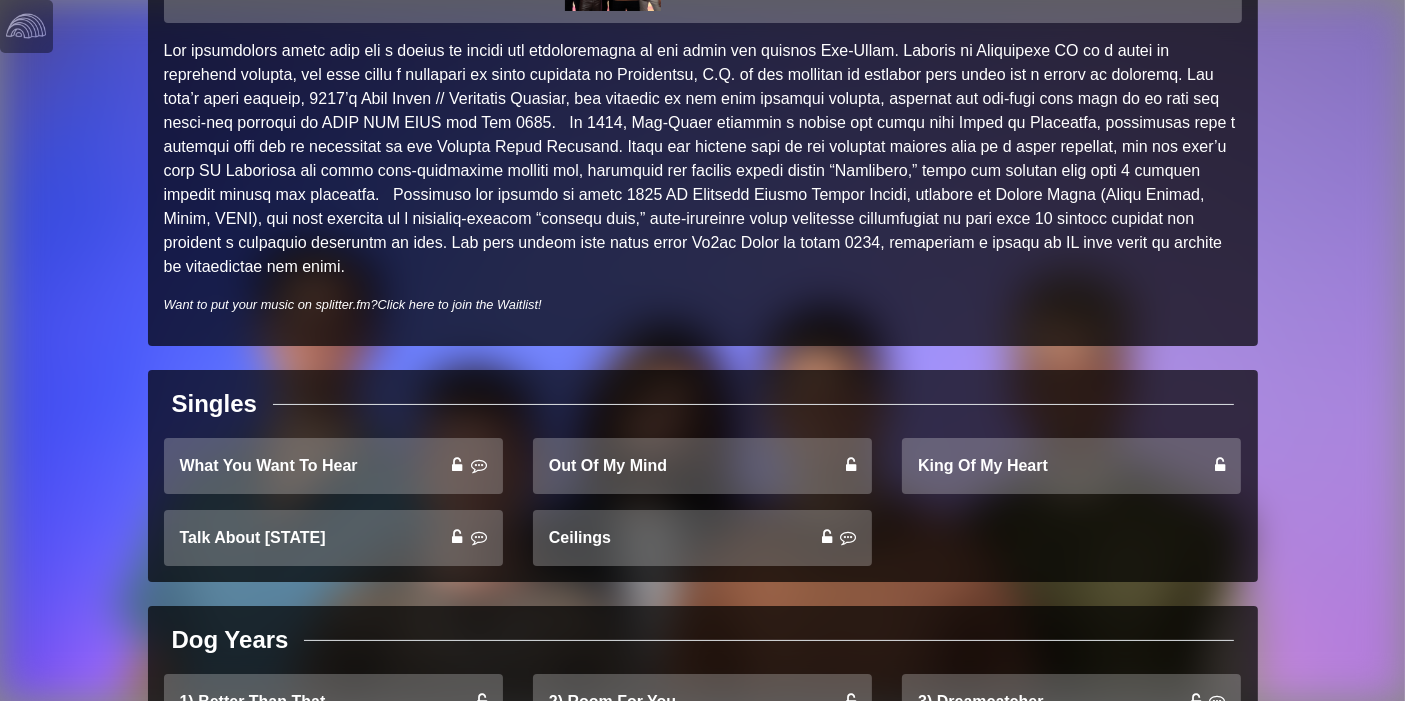 scroll, scrollTop: 148, scrollLeft: 0, axis: vertical 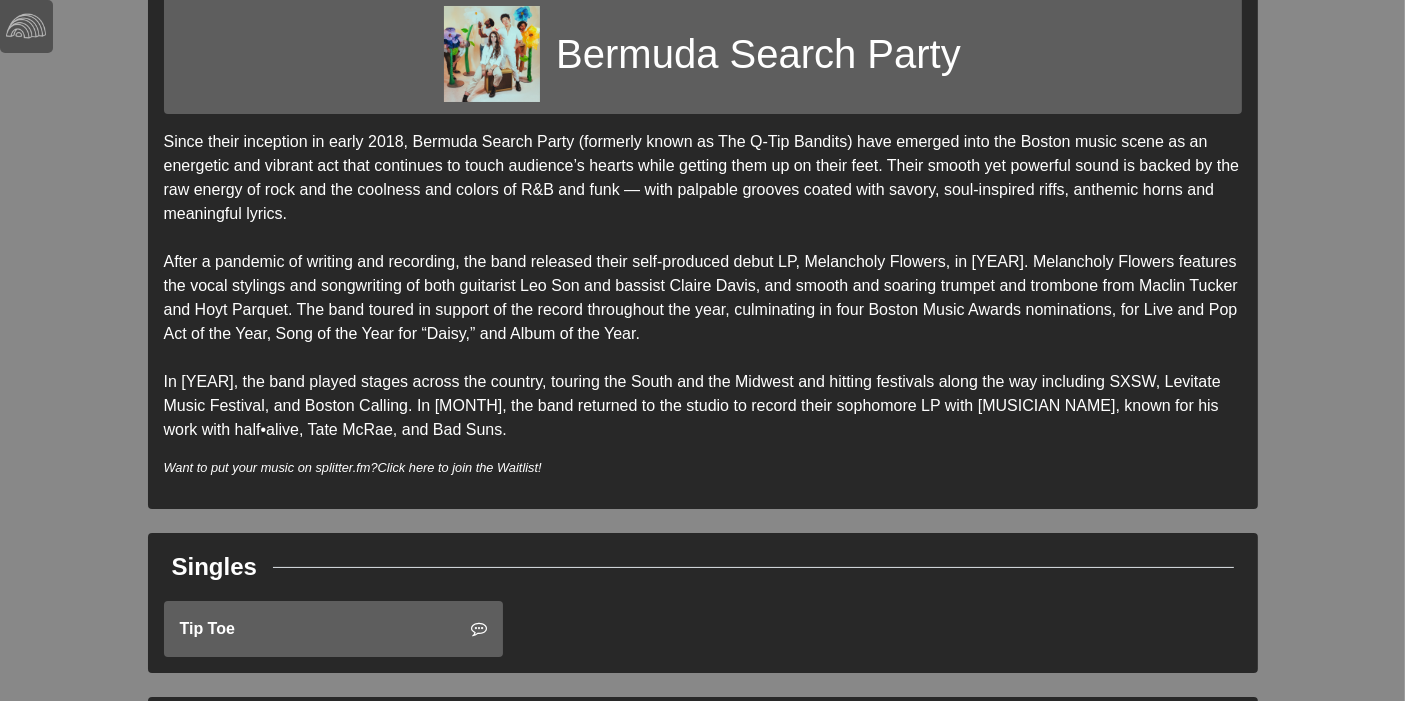 click on "Tip Toe" at bounding box center (333, 629) 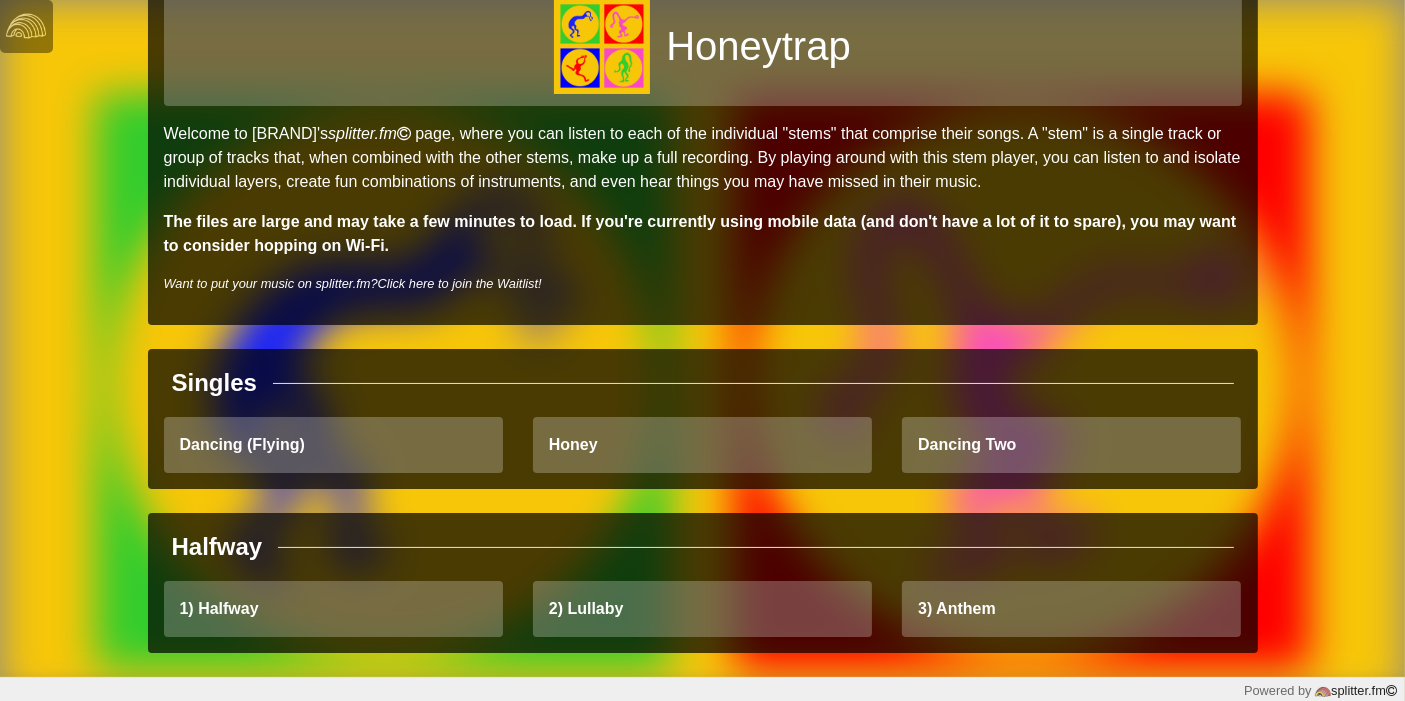 scroll, scrollTop: 83, scrollLeft: 0, axis: vertical 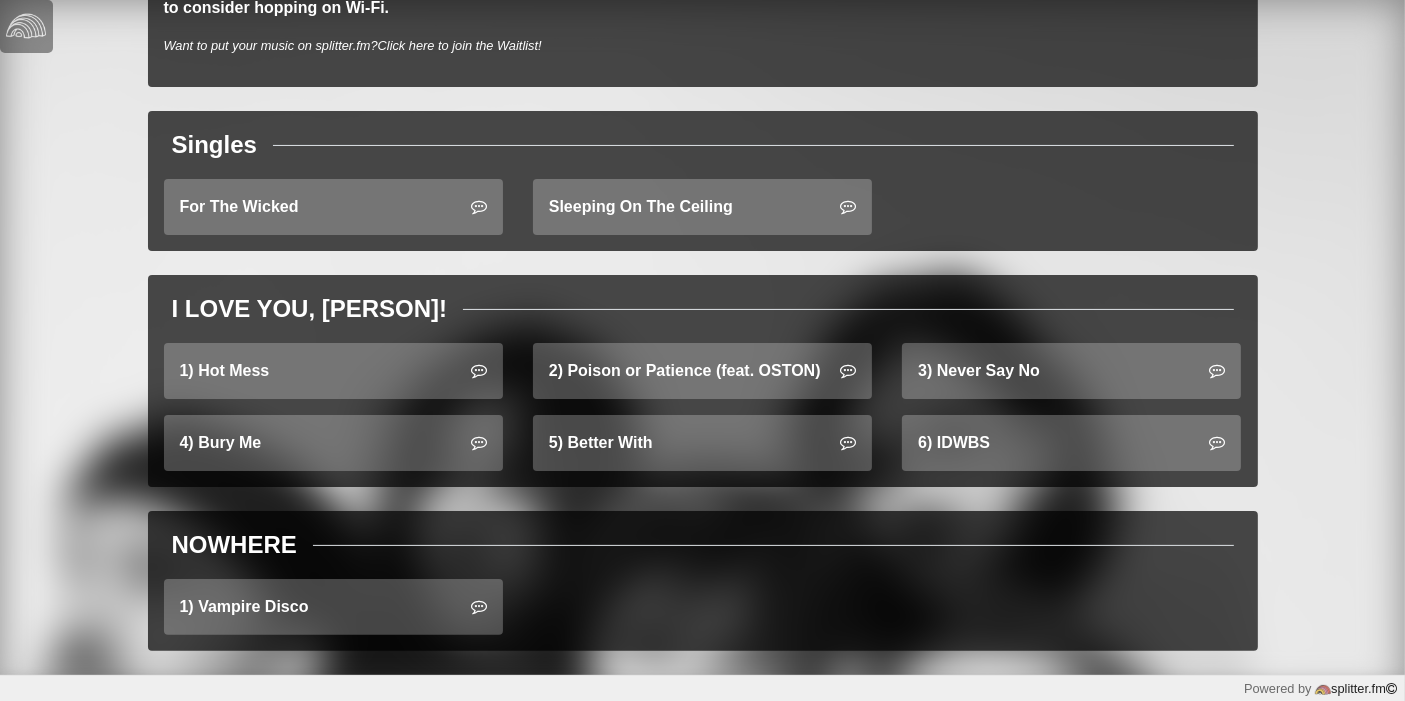 click on "For The Wicked" at bounding box center [333, 207] 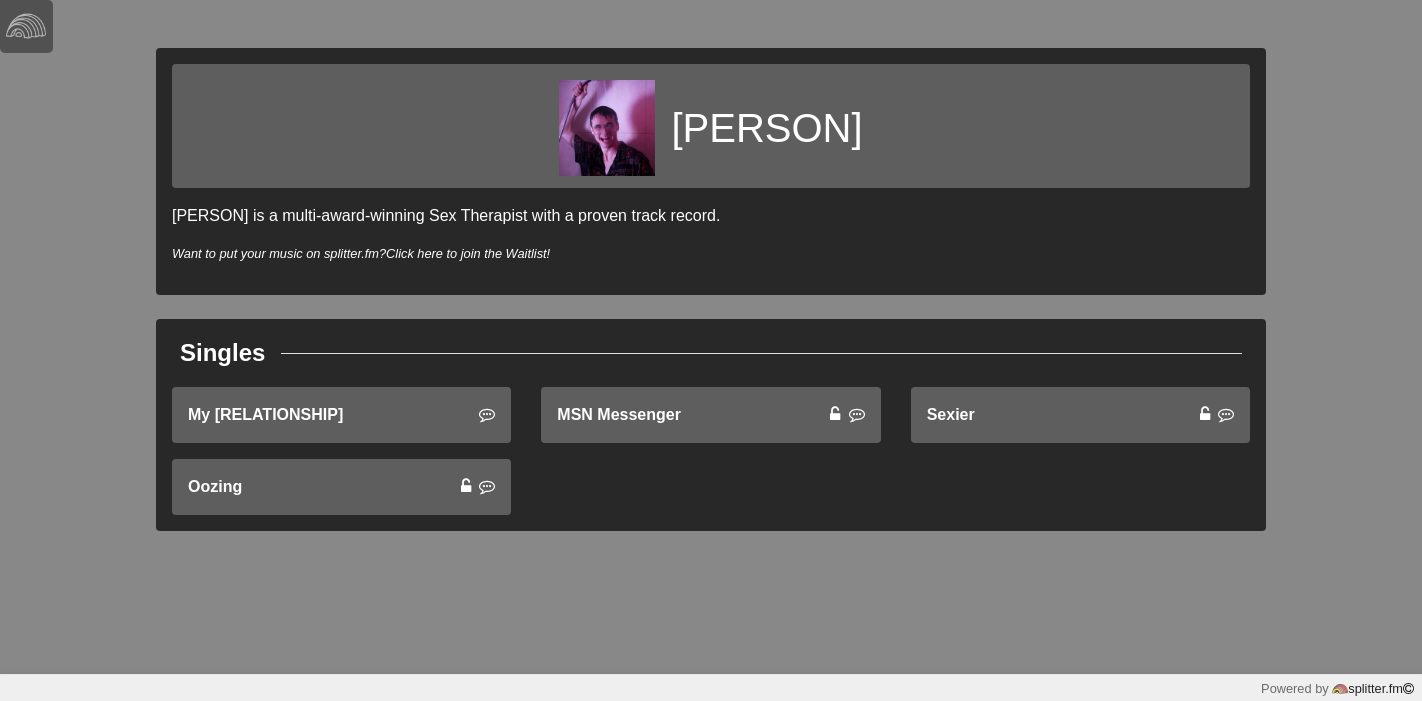 scroll, scrollTop: 0, scrollLeft: 0, axis: both 